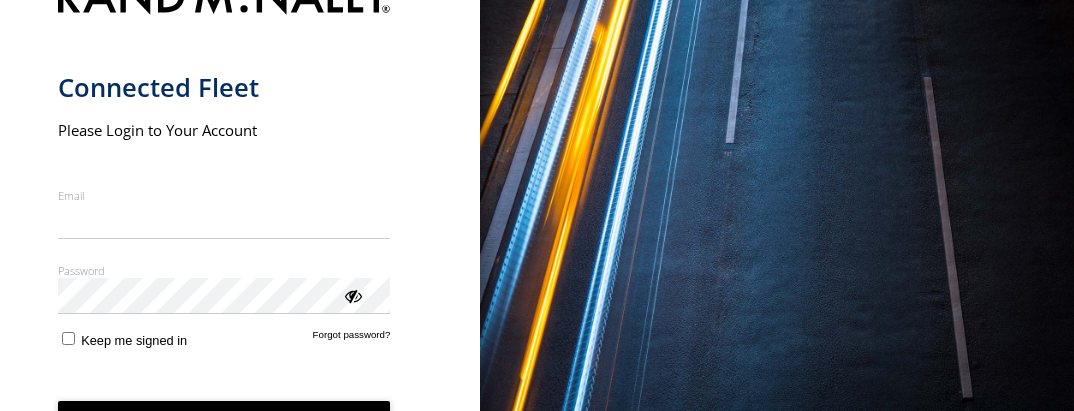 scroll, scrollTop: 0, scrollLeft: 0, axis: both 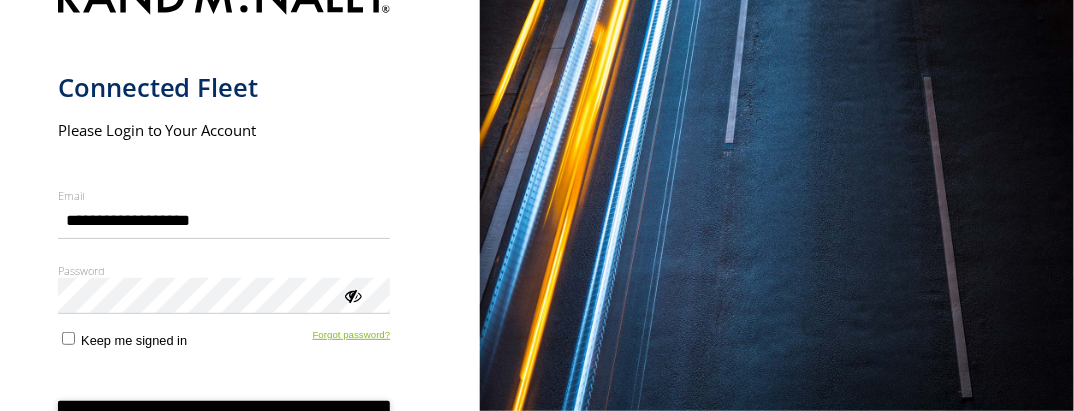 type on "**********" 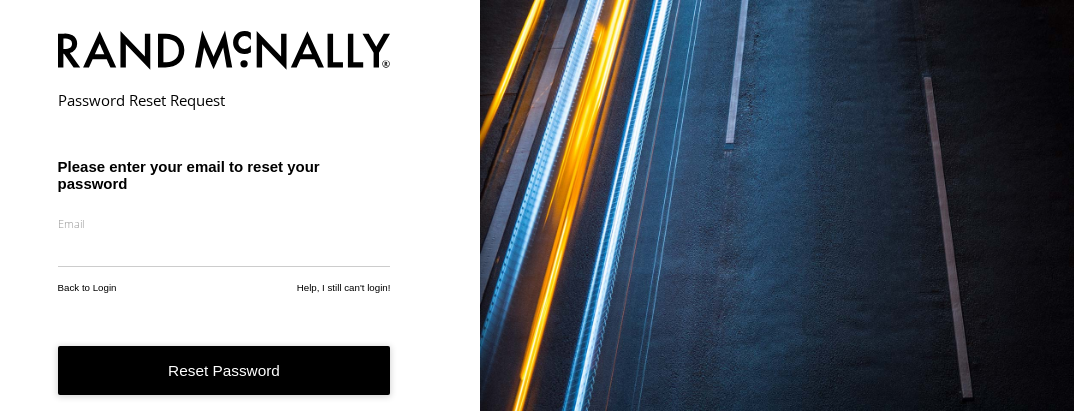 scroll, scrollTop: 0, scrollLeft: 0, axis: both 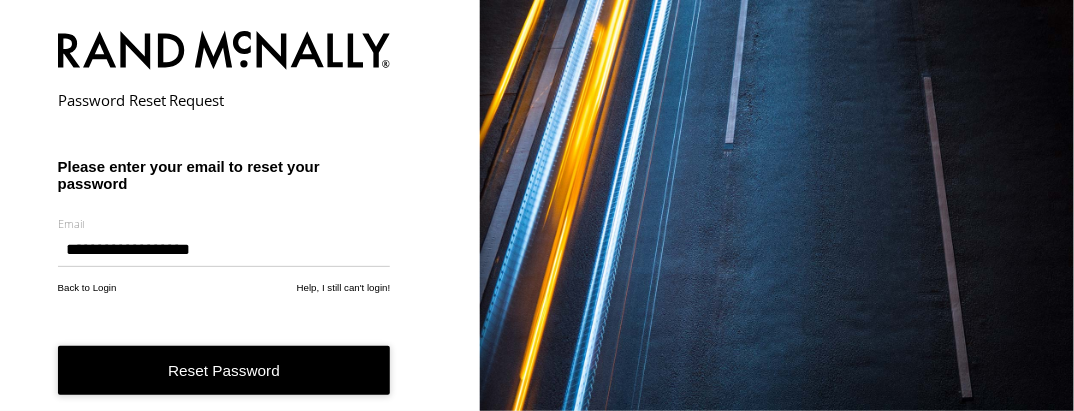 type on "**********" 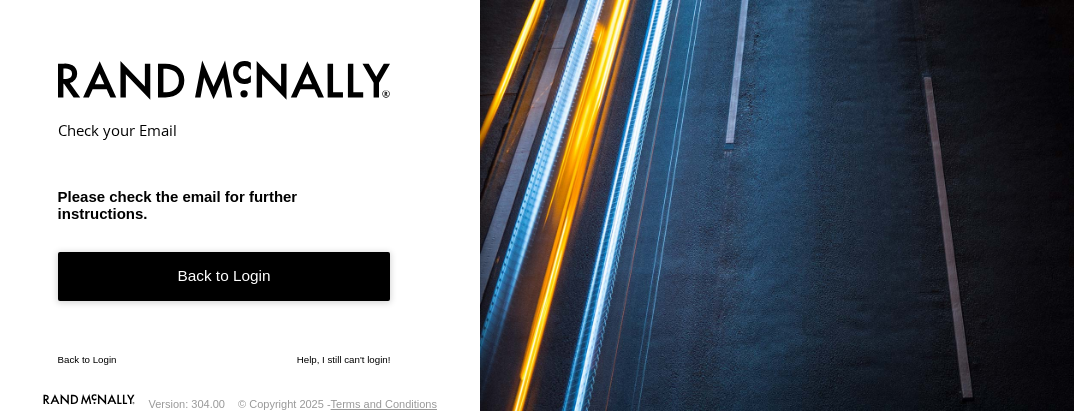 scroll, scrollTop: 0, scrollLeft: 0, axis: both 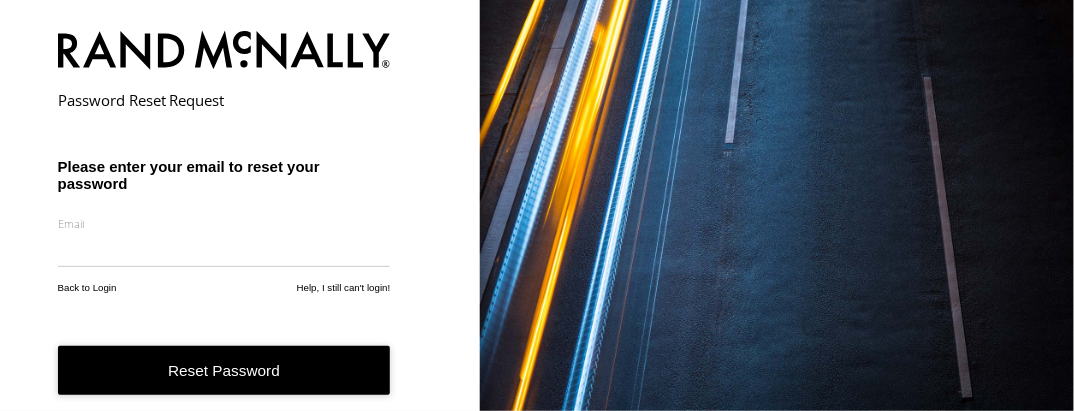 click on "Reset Password" at bounding box center (224, 370) 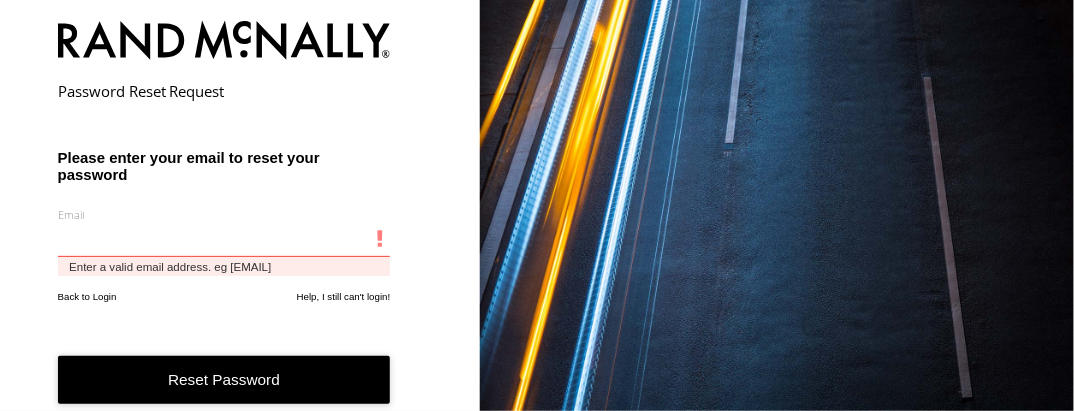 click at bounding box center [224, 240] 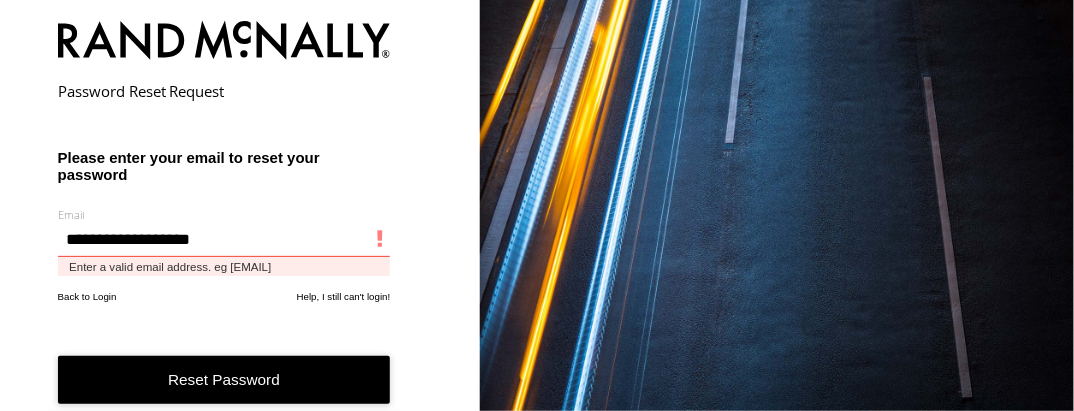 type on "**********" 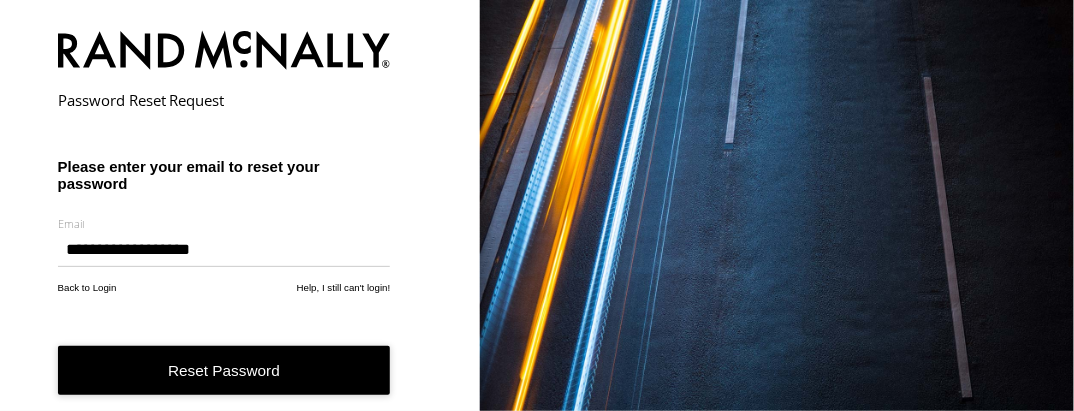 click on "Reset Password" at bounding box center (224, 370) 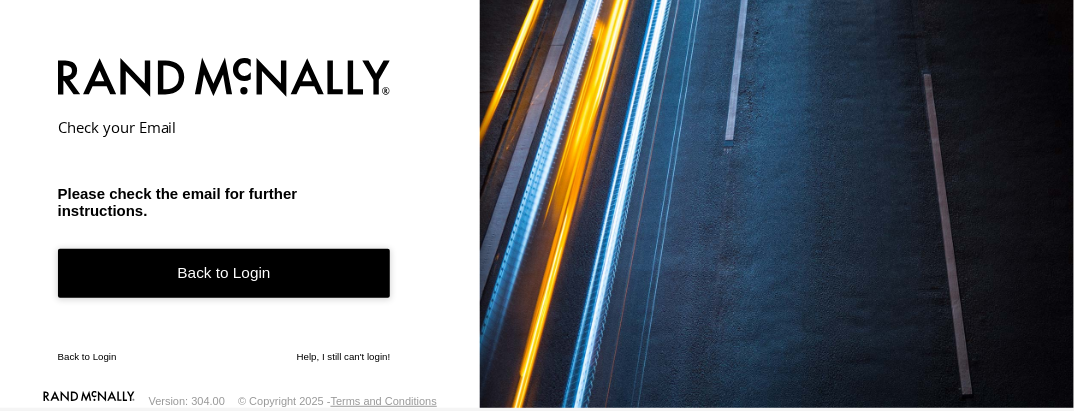 scroll, scrollTop: 2, scrollLeft: 0, axis: vertical 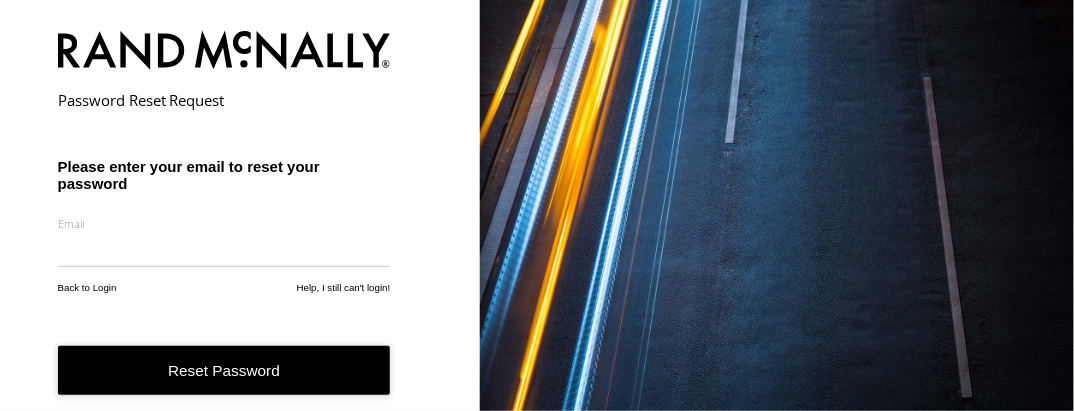 click at bounding box center (224, 249) 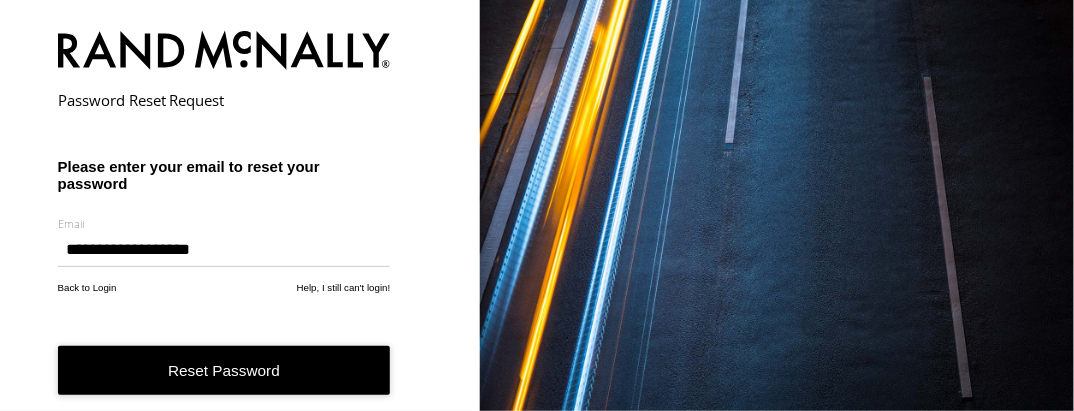 type on "**********" 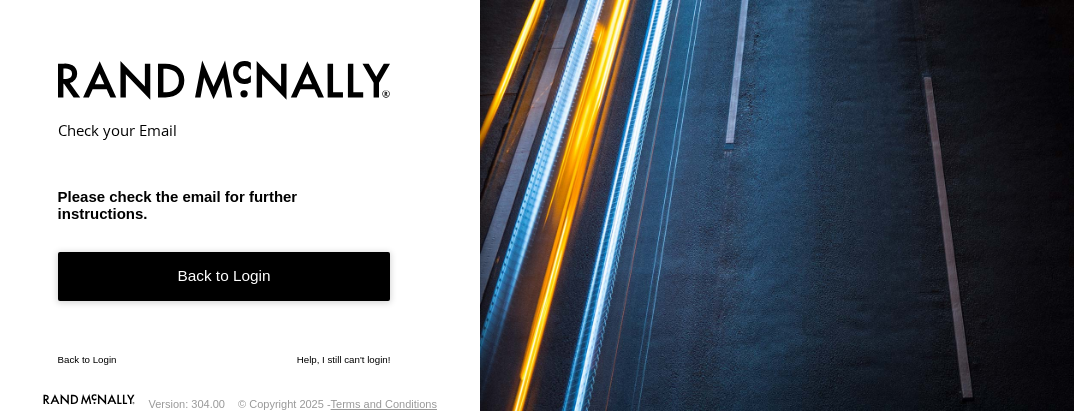 scroll, scrollTop: 0, scrollLeft: 0, axis: both 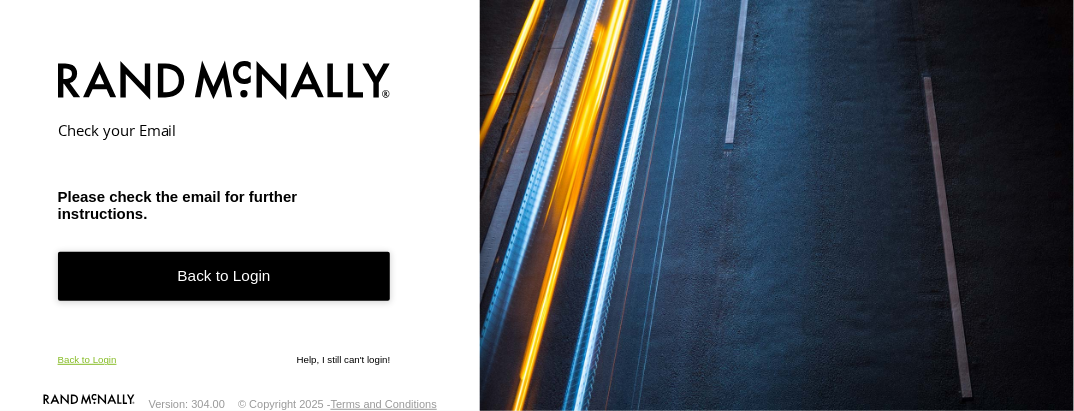 click on "Back to Login" at bounding box center [87, 359] 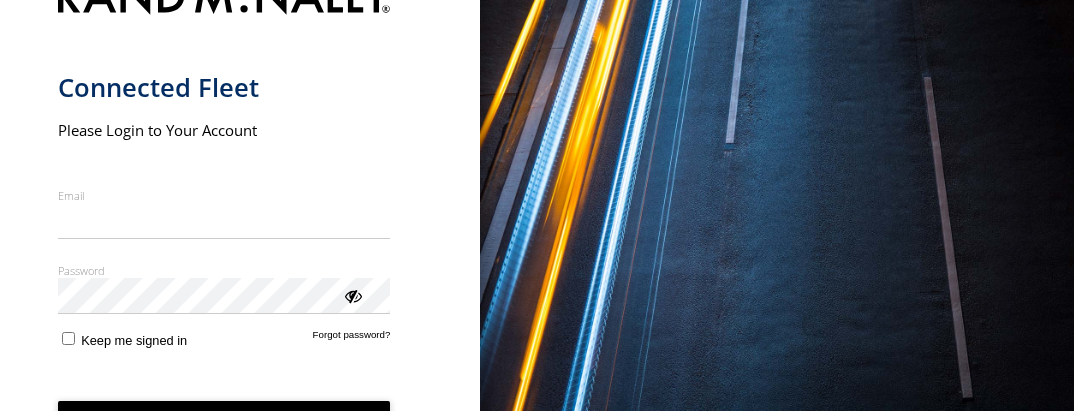 scroll, scrollTop: 0, scrollLeft: 0, axis: both 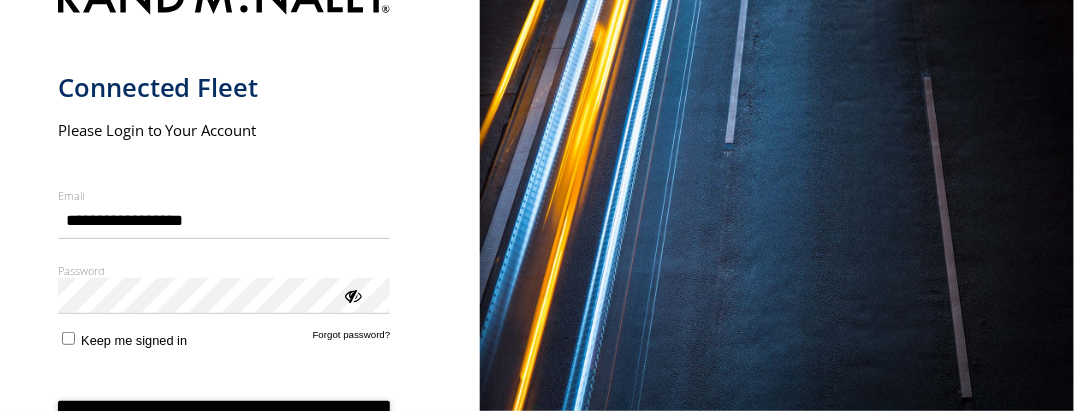 type on "**********" 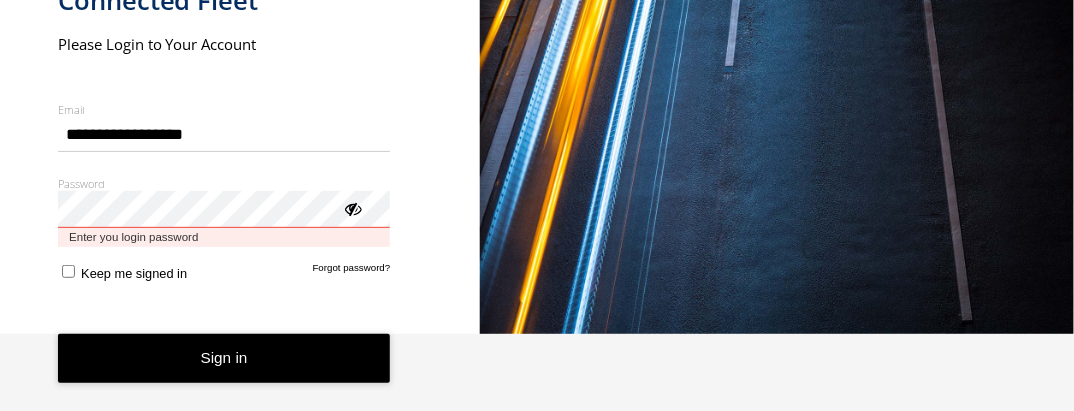 scroll, scrollTop: 78, scrollLeft: 0, axis: vertical 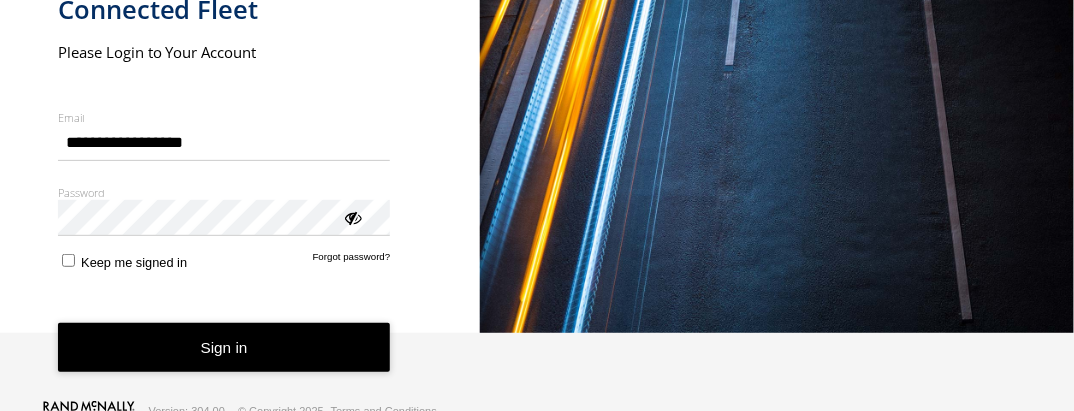 click on "Sign in" at bounding box center (224, 347) 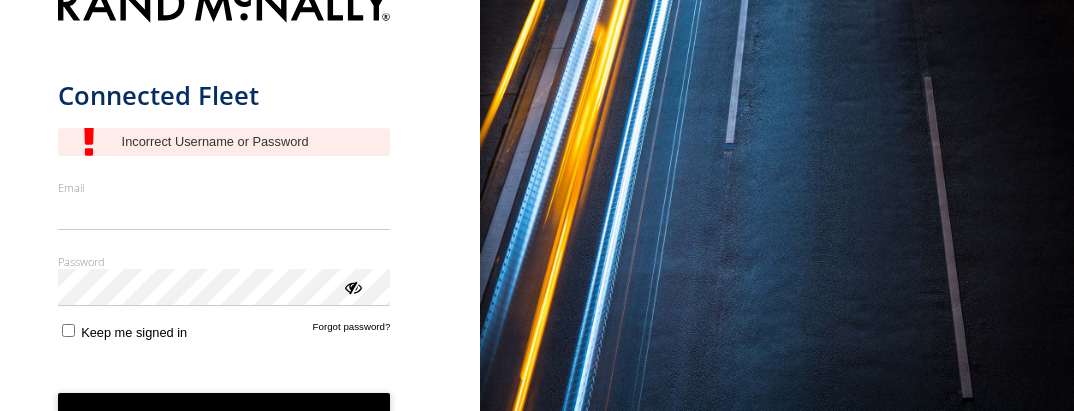 scroll, scrollTop: 0, scrollLeft: 0, axis: both 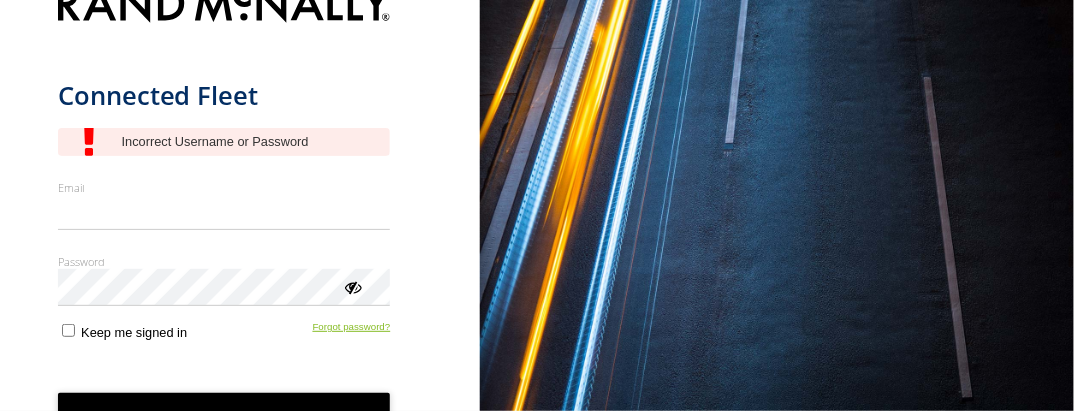 click on "Forgot password?" at bounding box center [352, 330] 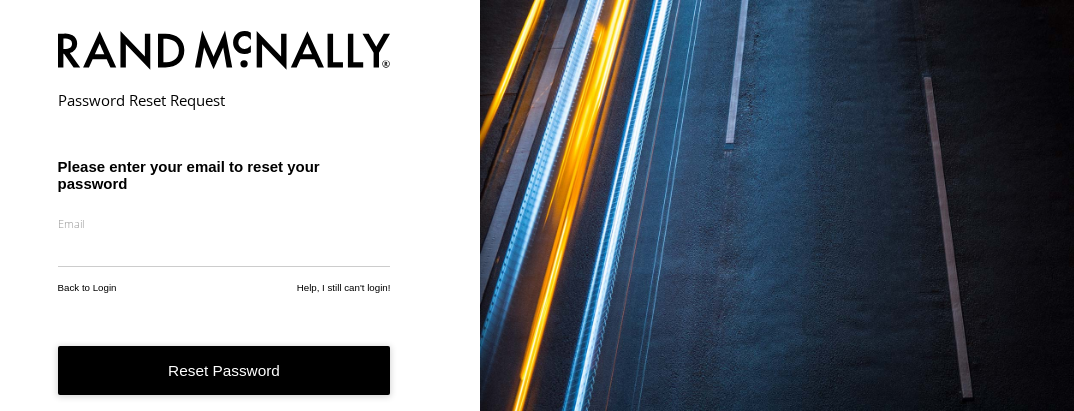 scroll, scrollTop: 0, scrollLeft: 0, axis: both 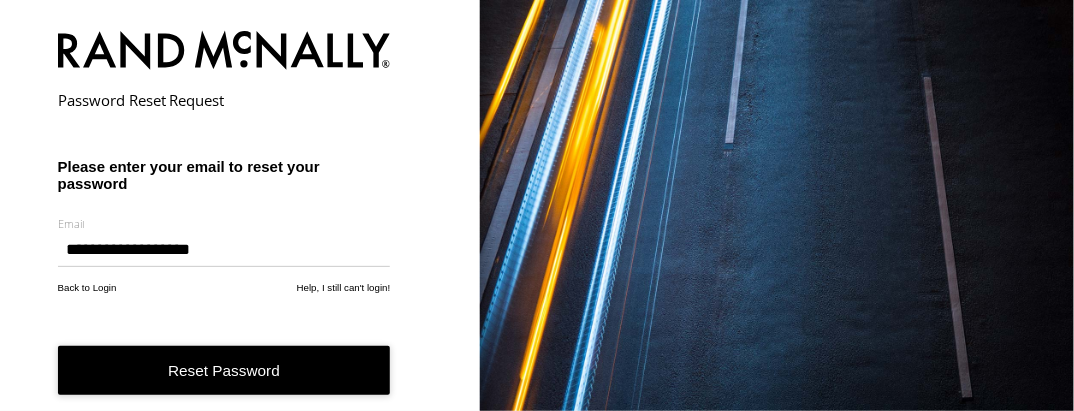 type on "**********" 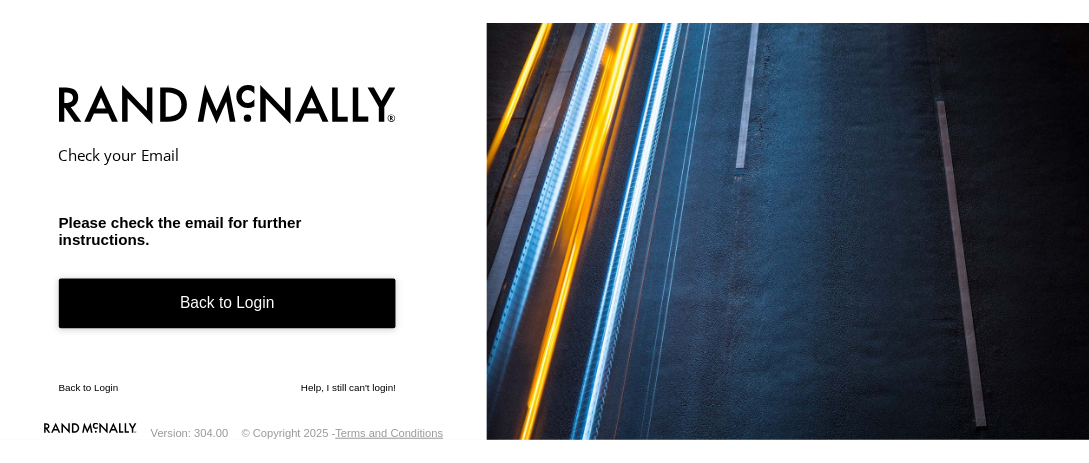 scroll, scrollTop: 0, scrollLeft: 0, axis: both 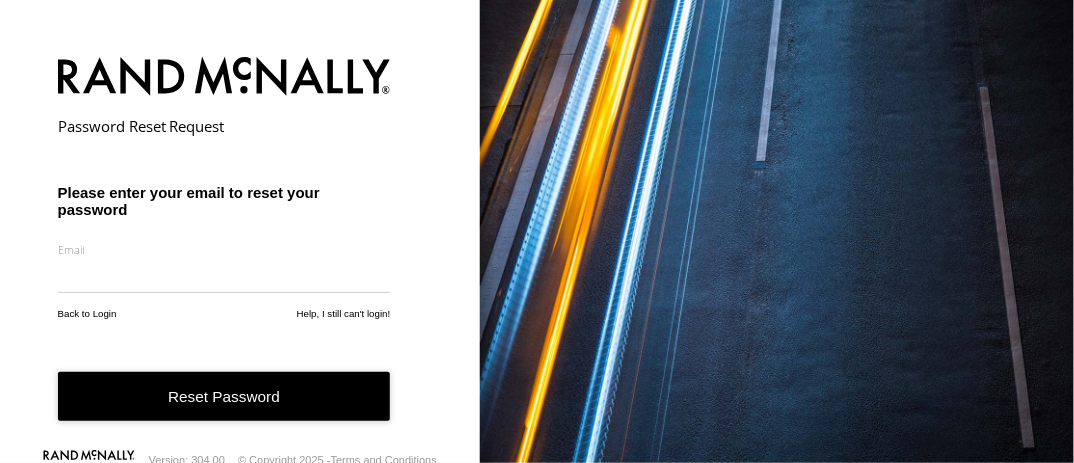 click on "Reset Password" at bounding box center [224, 396] 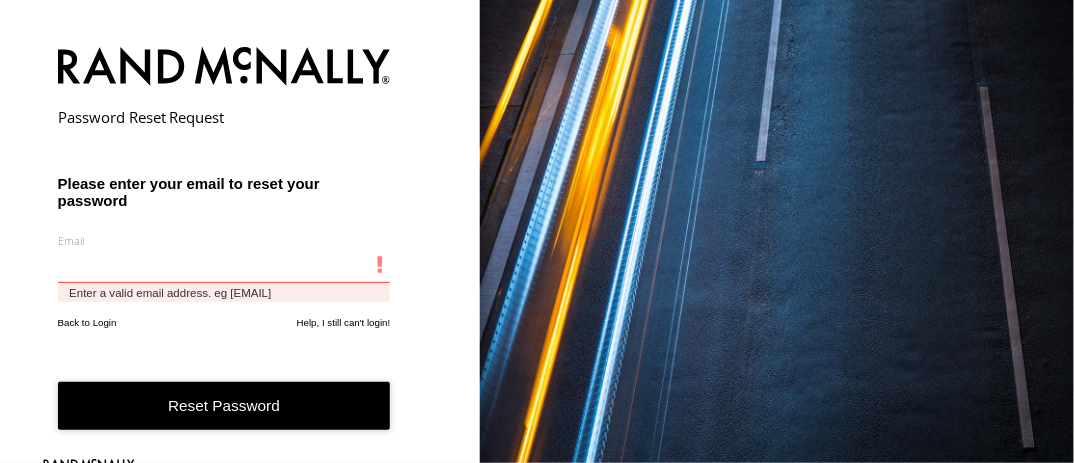 click at bounding box center [224, 266] 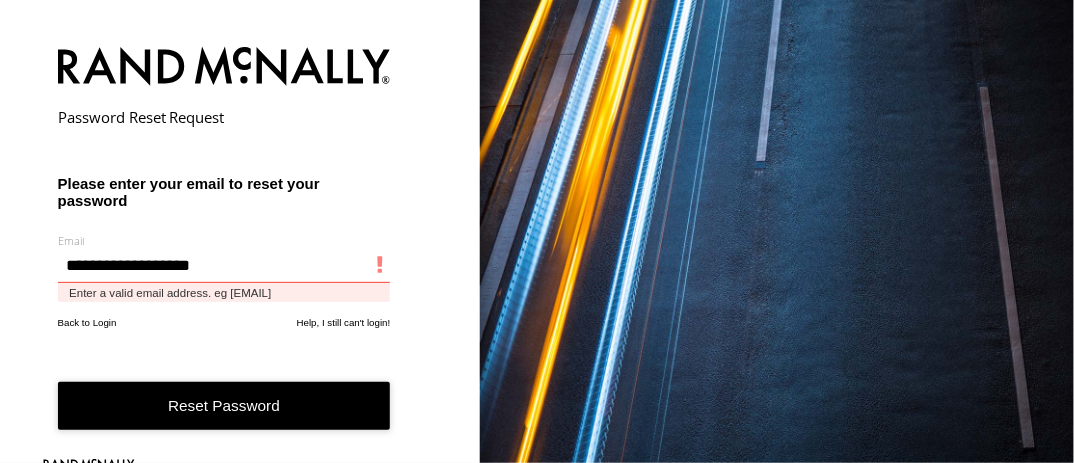 type on "**********" 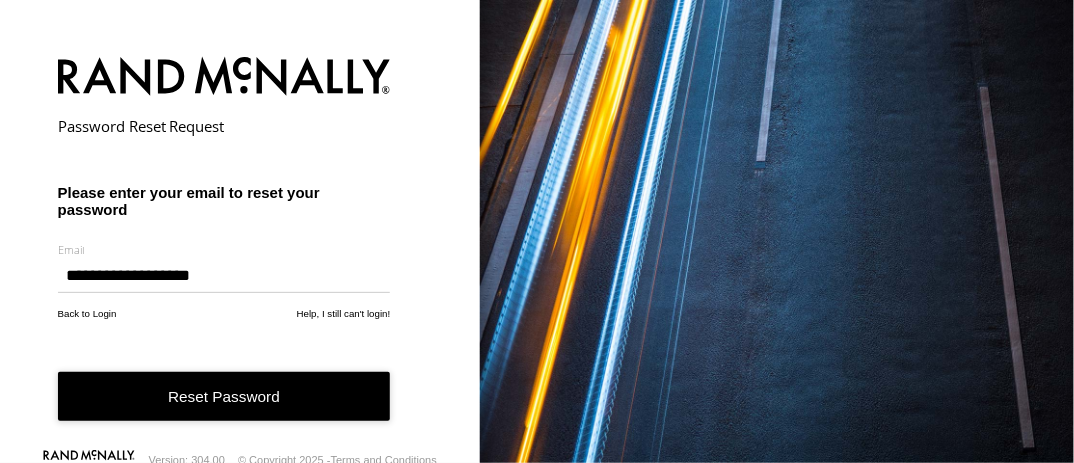 click on "Reset Password" at bounding box center (224, 396) 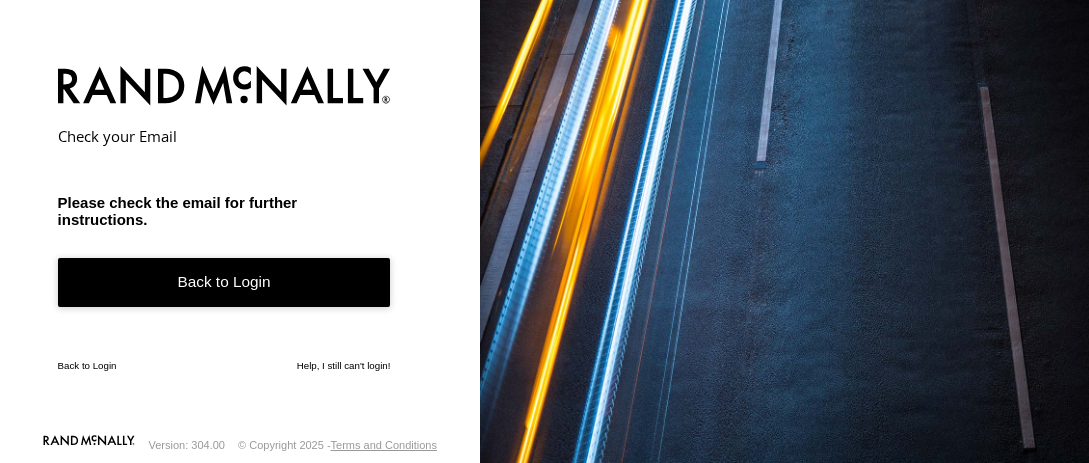 scroll, scrollTop: 0, scrollLeft: 0, axis: both 